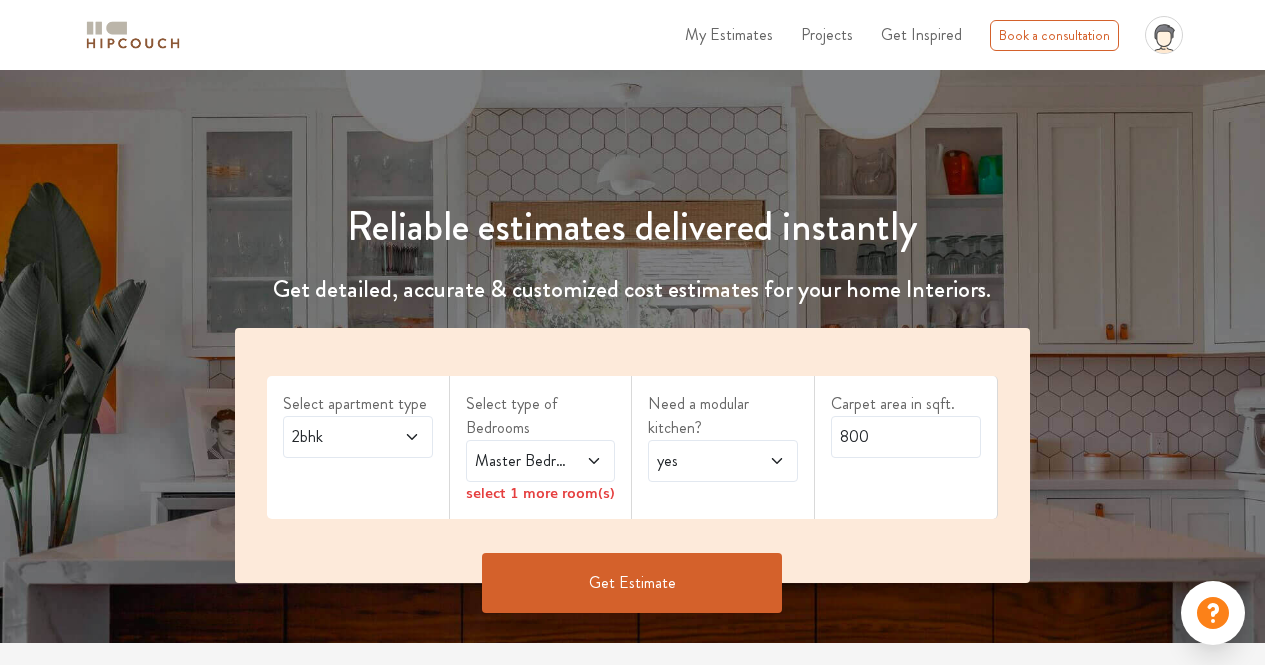 scroll, scrollTop: 300, scrollLeft: 0, axis: vertical 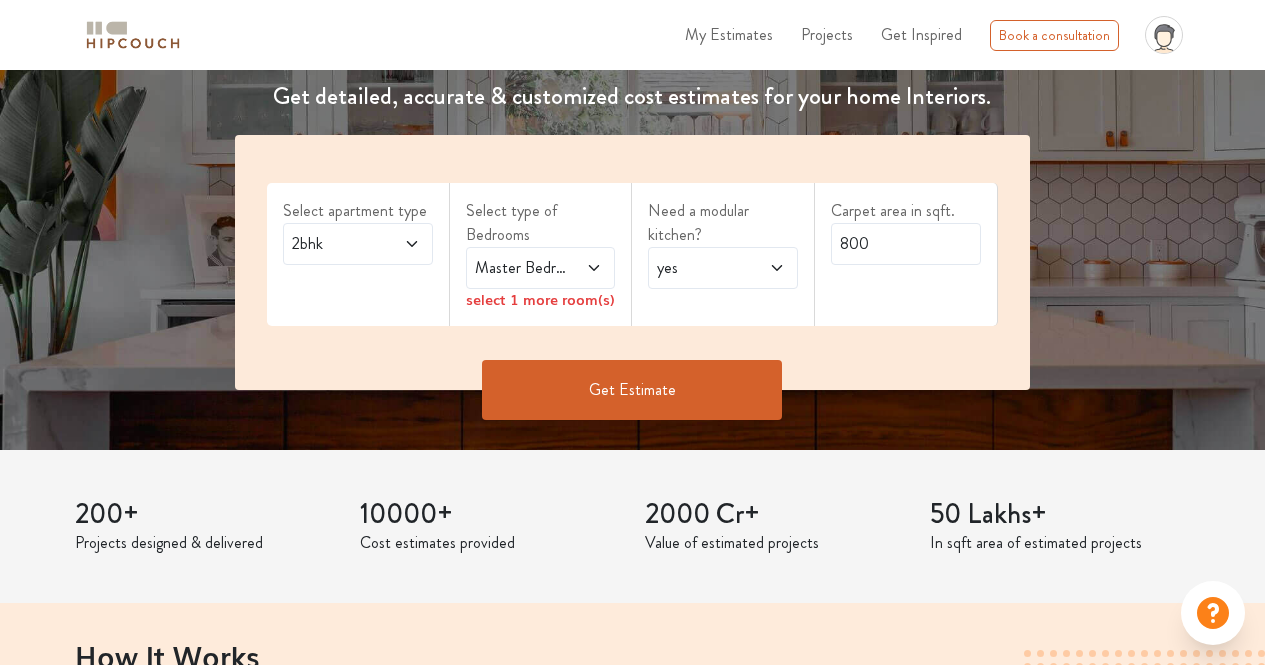 click on "Get Estimate" at bounding box center (632, 390) 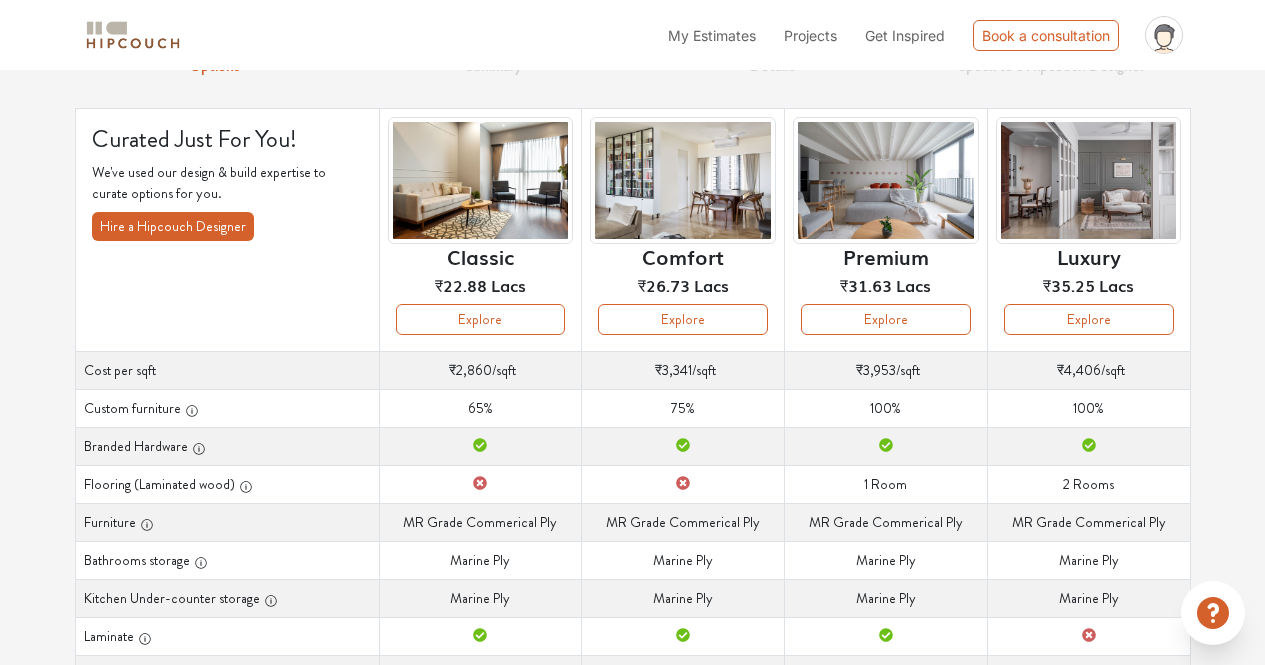 scroll, scrollTop: 100, scrollLeft: 0, axis: vertical 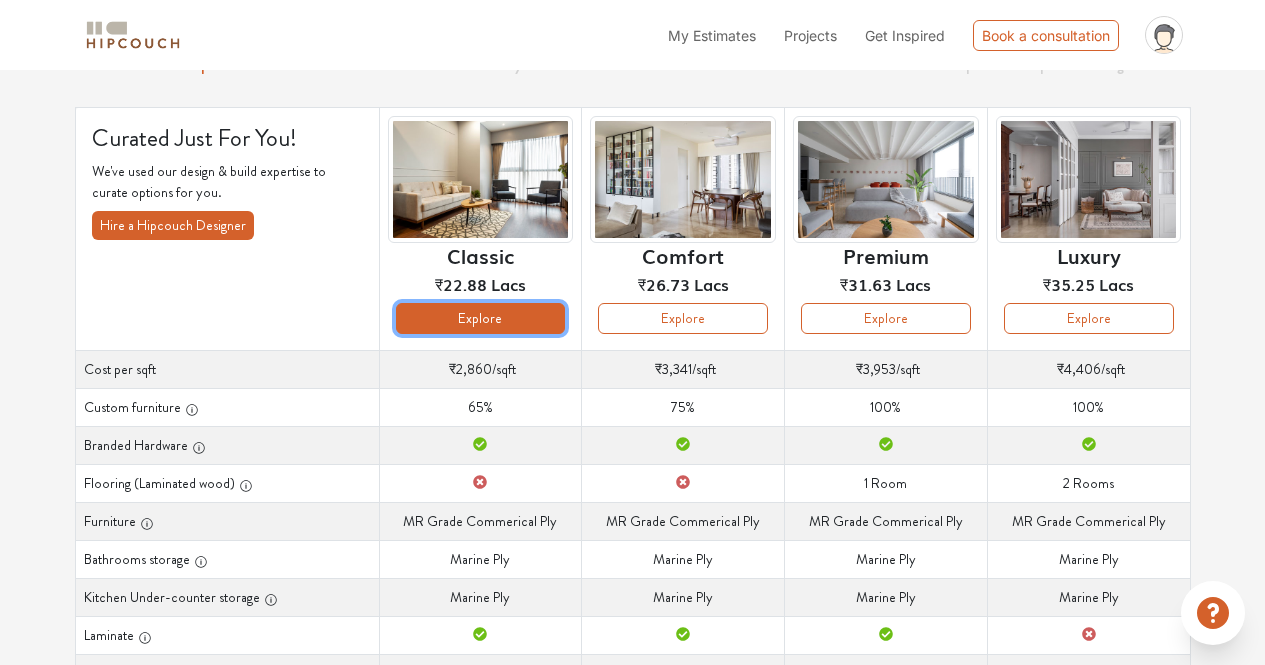 click on "Explore" at bounding box center (481, 318) 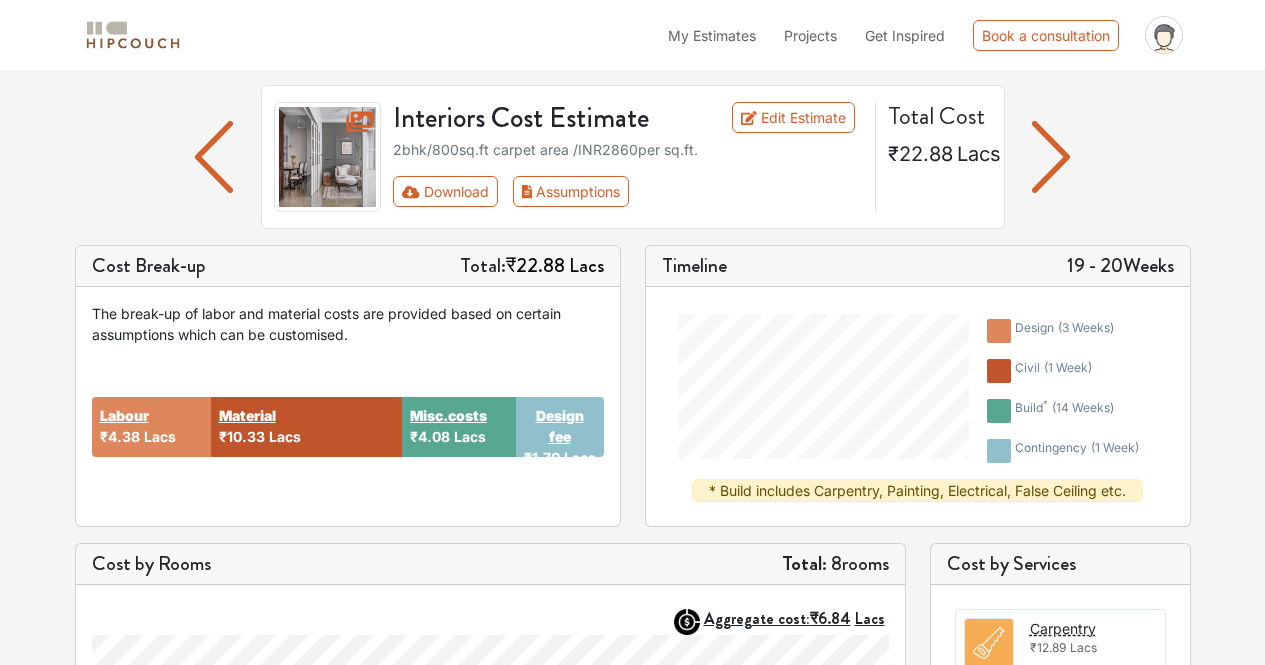 scroll, scrollTop: 0, scrollLeft: 0, axis: both 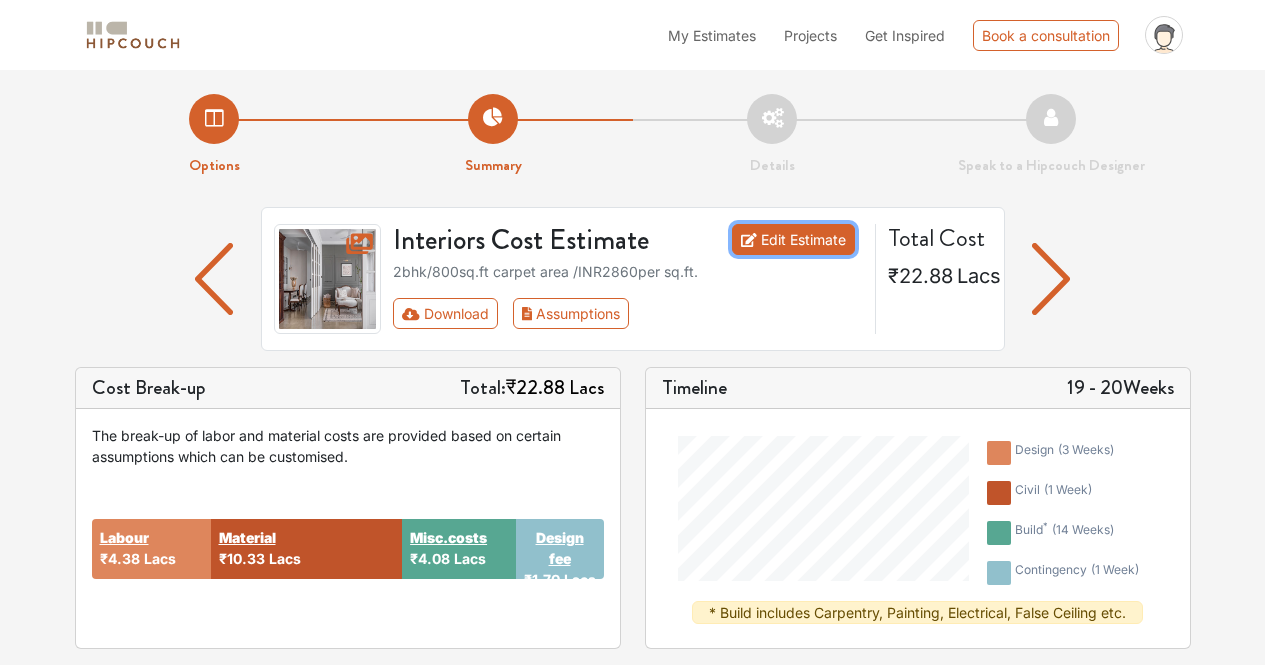click 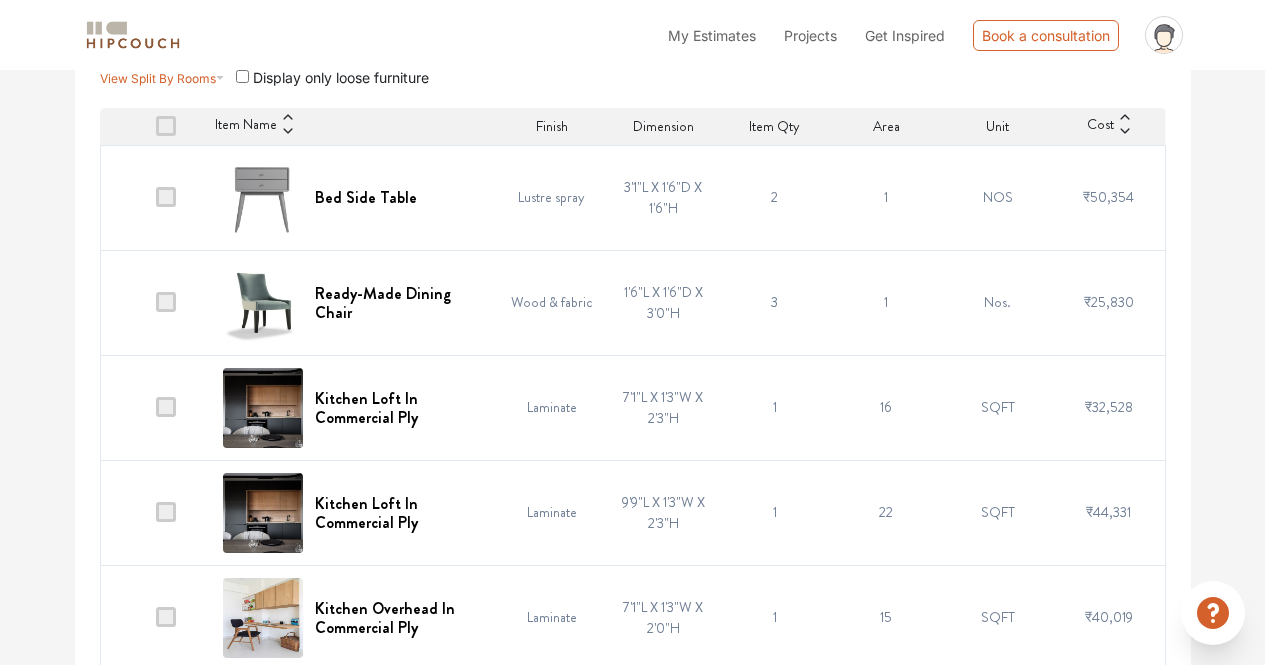 scroll, scrollTop: 489, scrollLeft: 0, axis: vertical 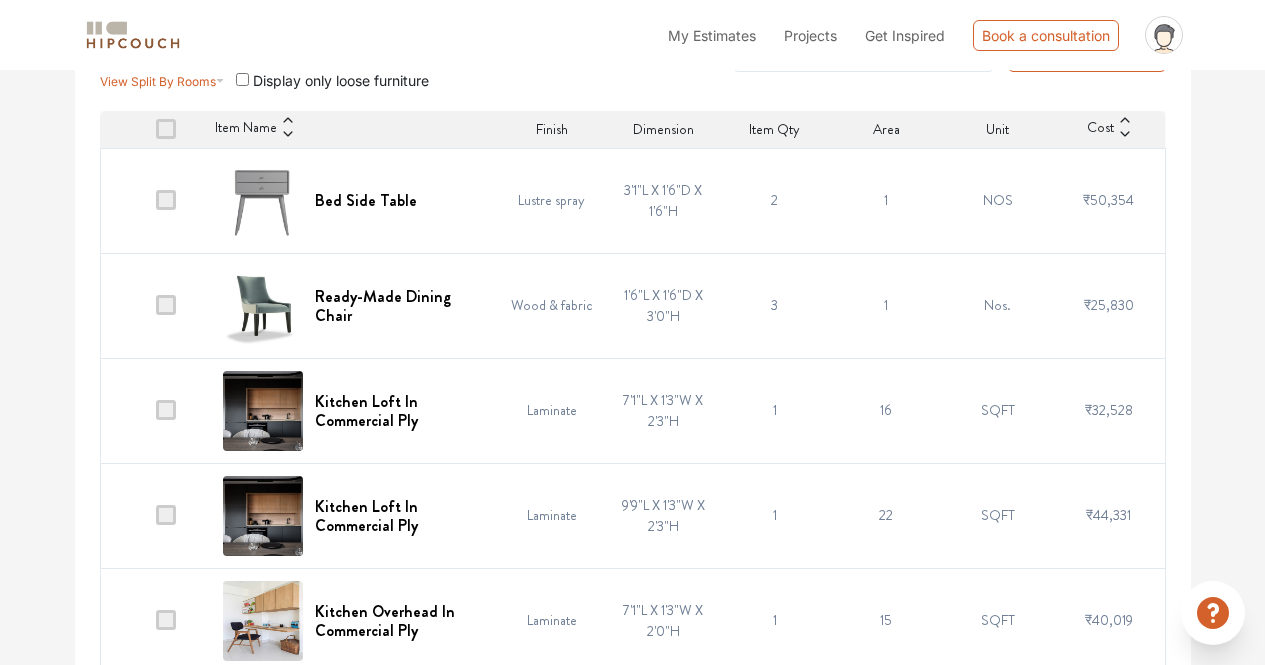 click on "2" at bounding box center [774, 200] 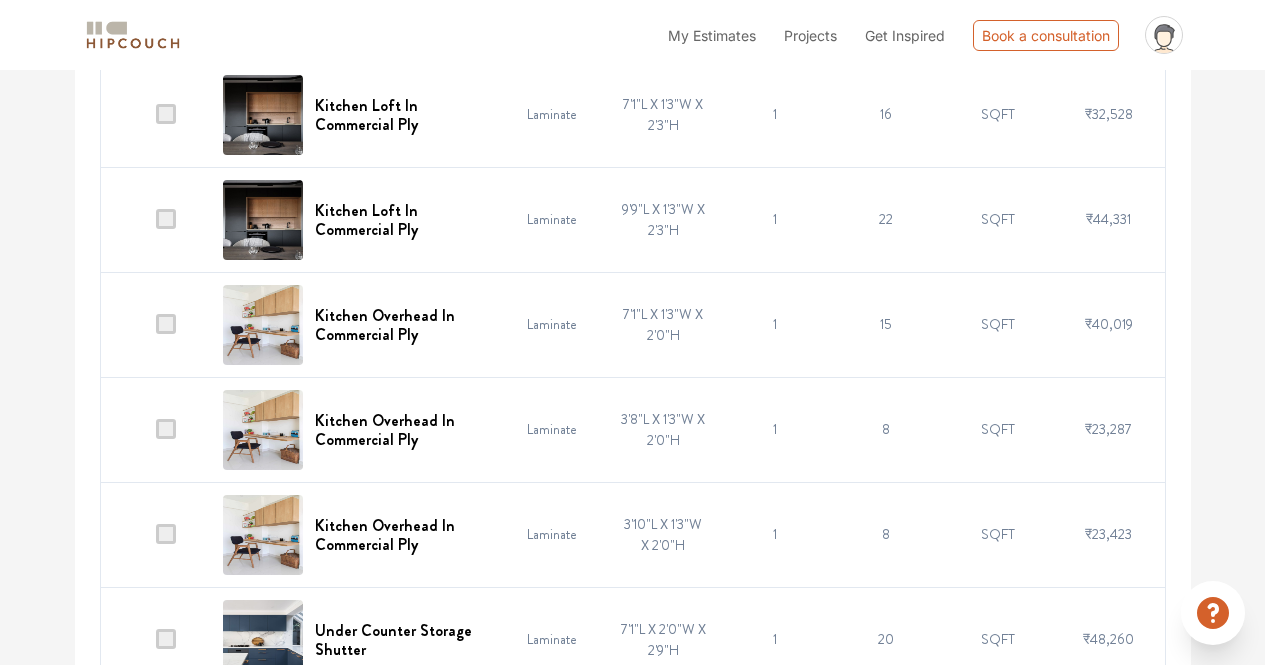 scroll, scrollTop: 789, scrollLeft: 0, axis: vertical 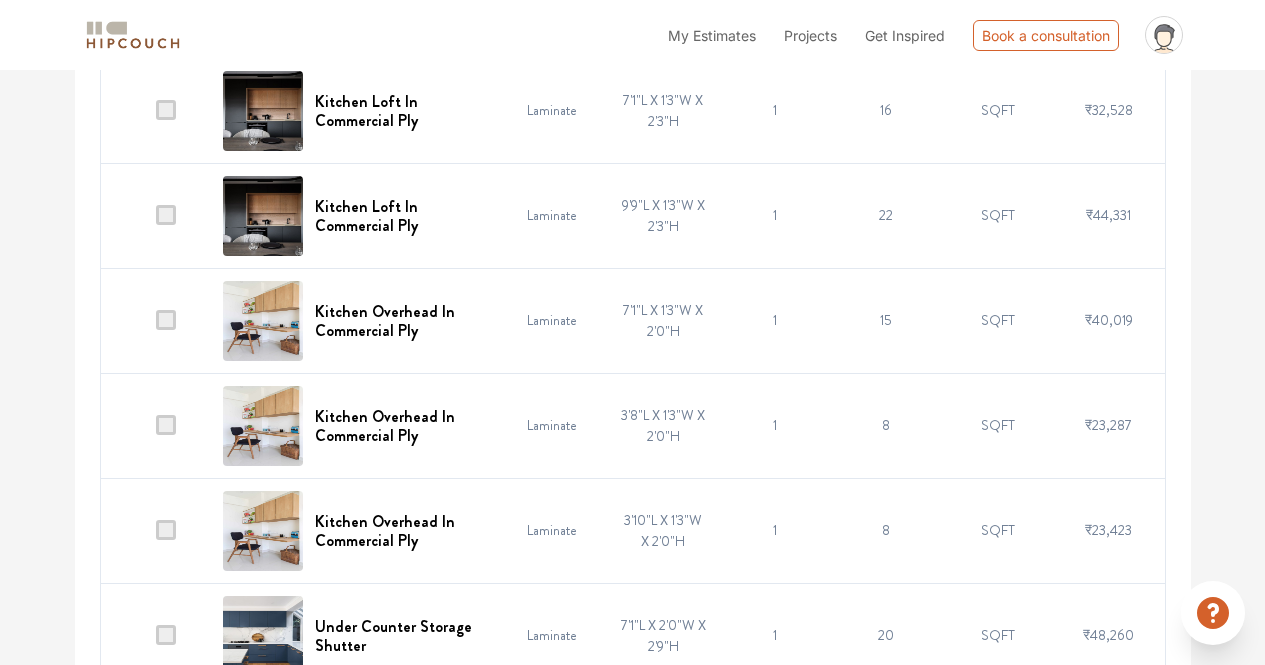 click at bounding box center (166, 320) 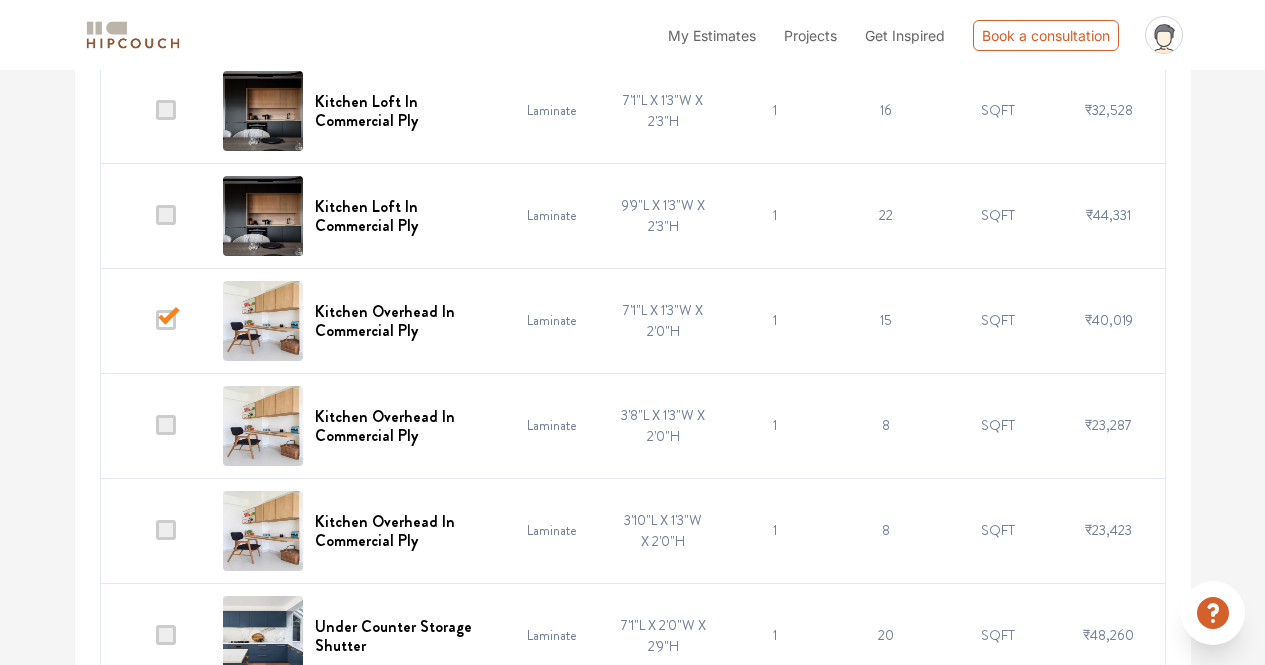 click at bounding box center [166, 425] 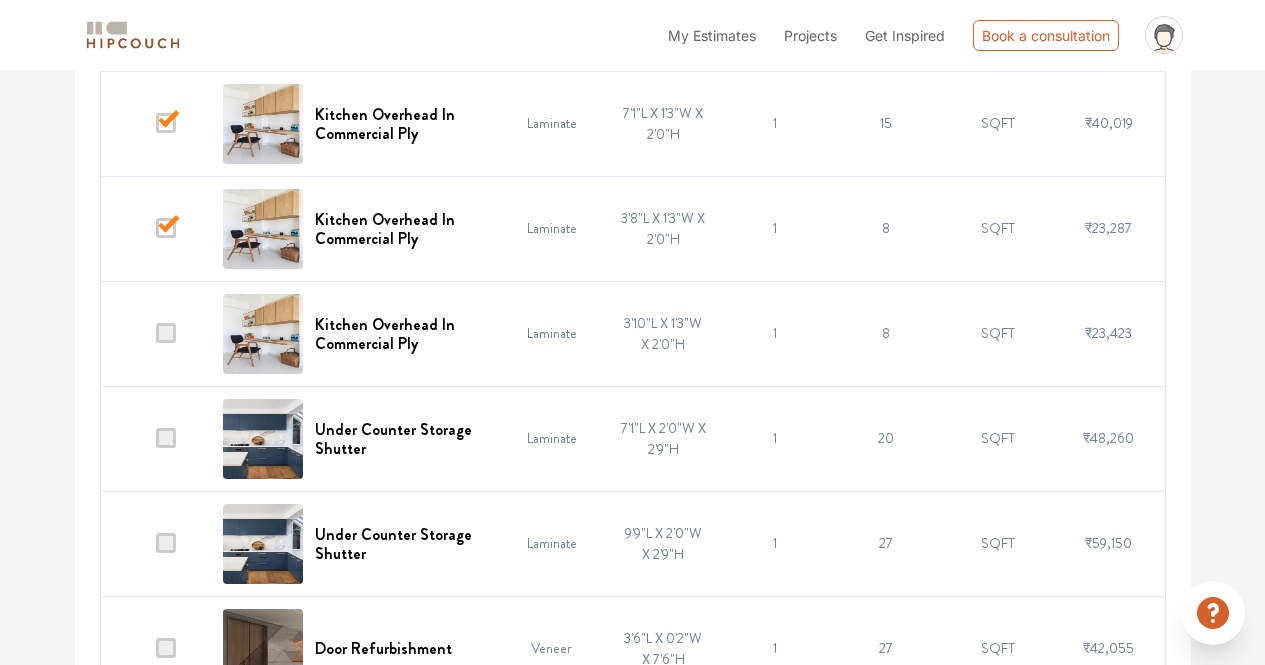 scroll, scrollTop: 989, scrollLeft: 0, axis: vertical 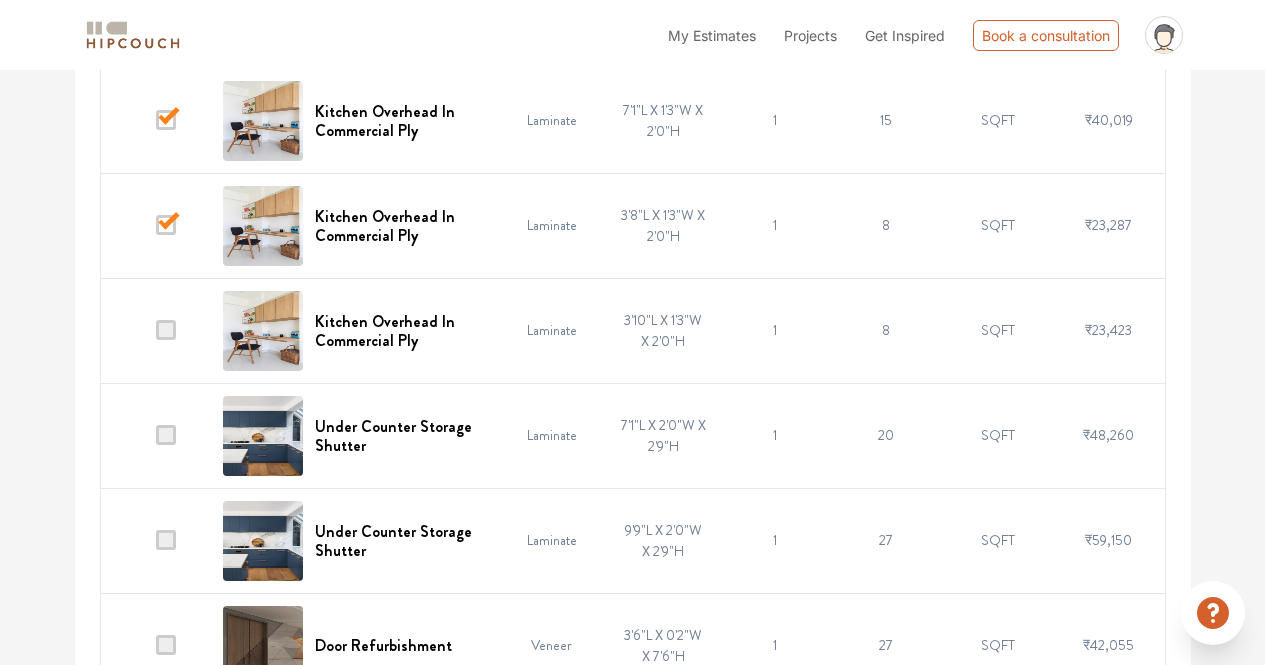 click at bounding box center [166, 330] 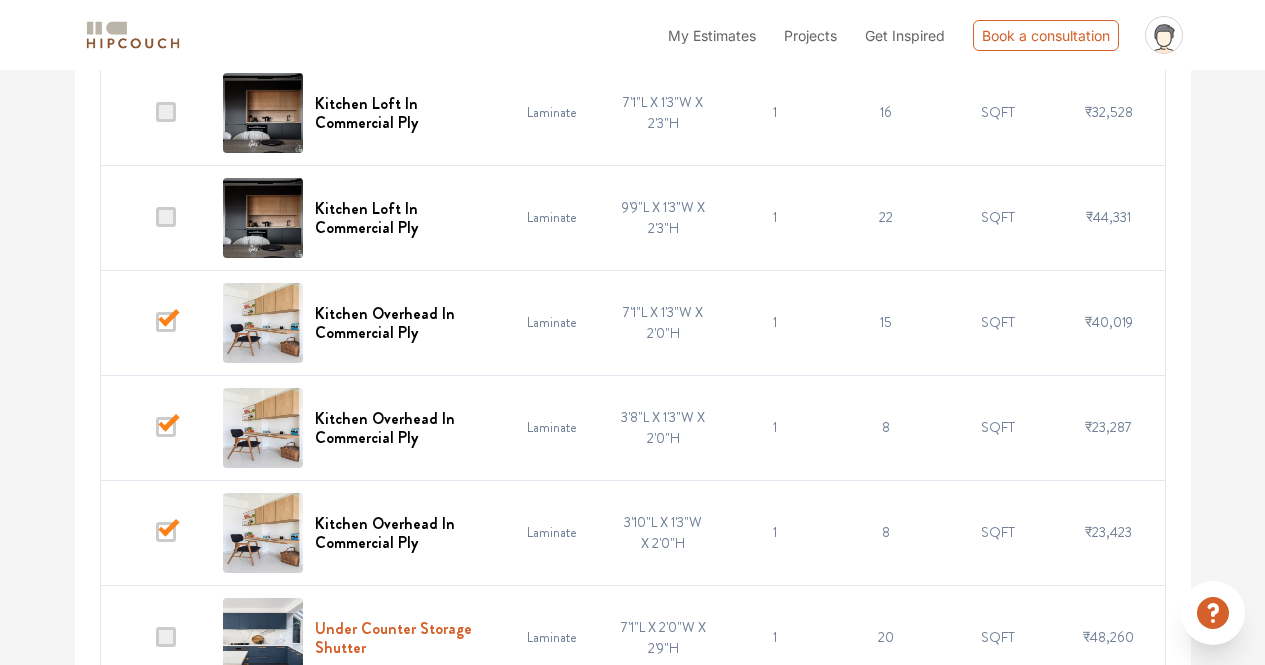 scroll, scrollTop: 789, scrollLeft: 0, axis: vertical 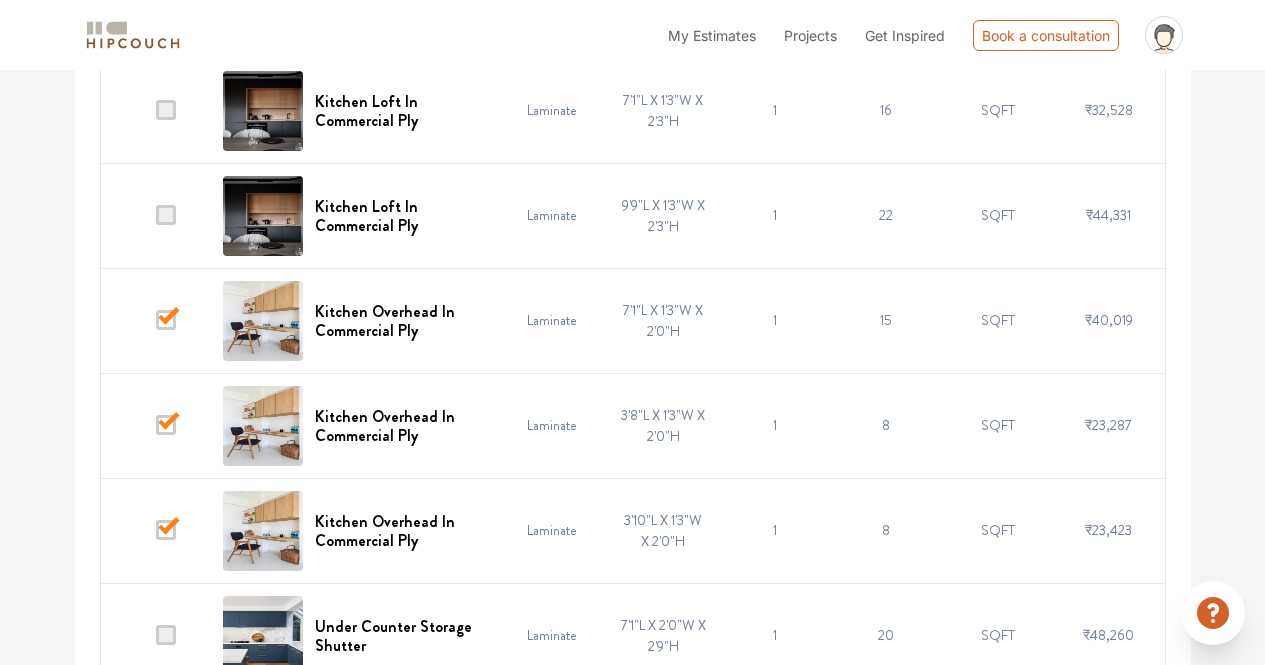click at bounding box center [166, 320] 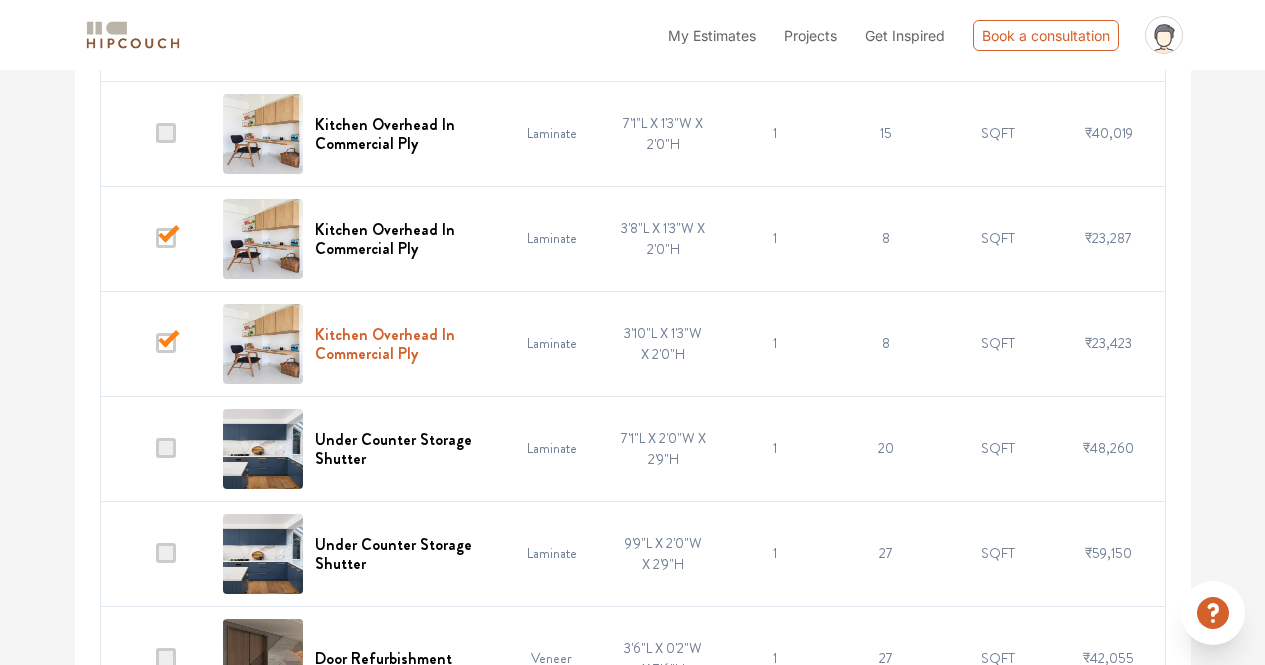 scroll, scrollTop: 989, scrollLeft: 0, axis: vertical 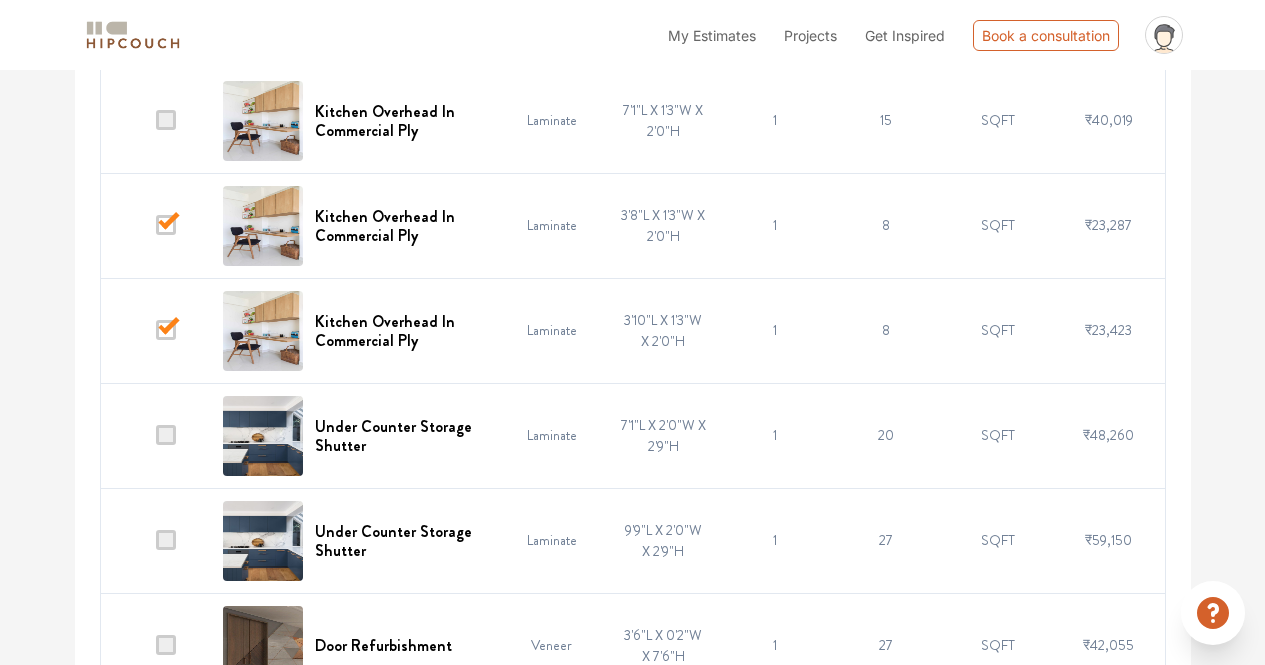 click at bounding box center [155, 225] 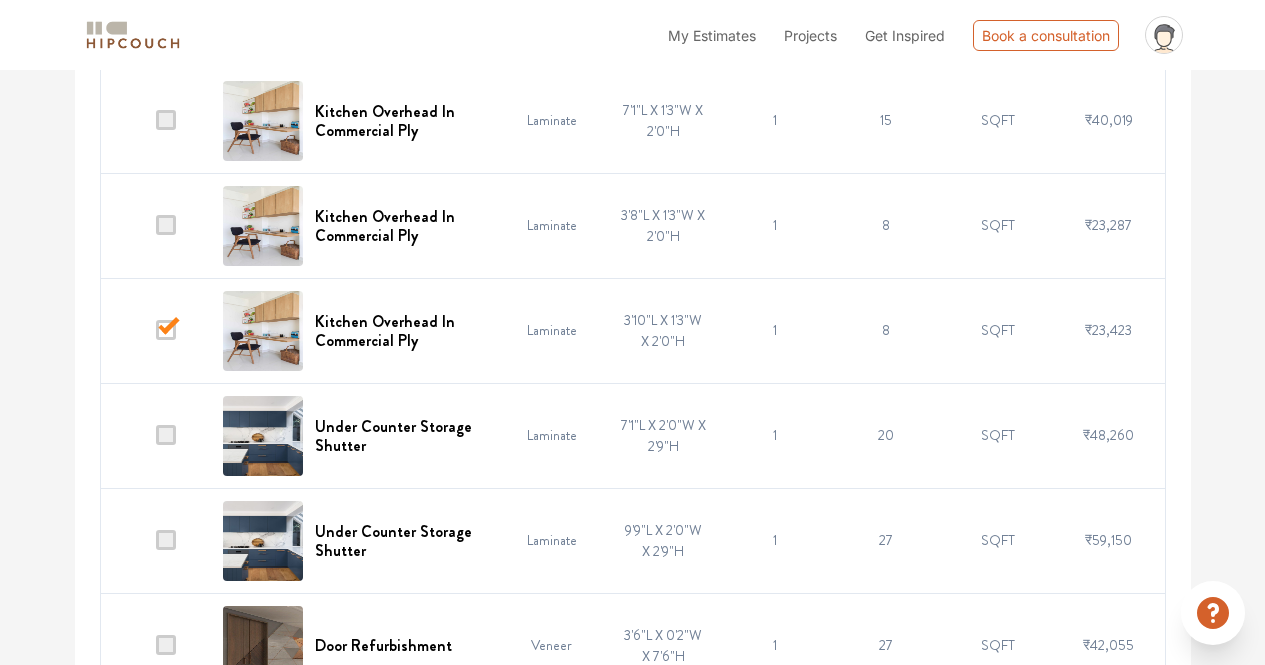 click at bounding box center [166, 330] 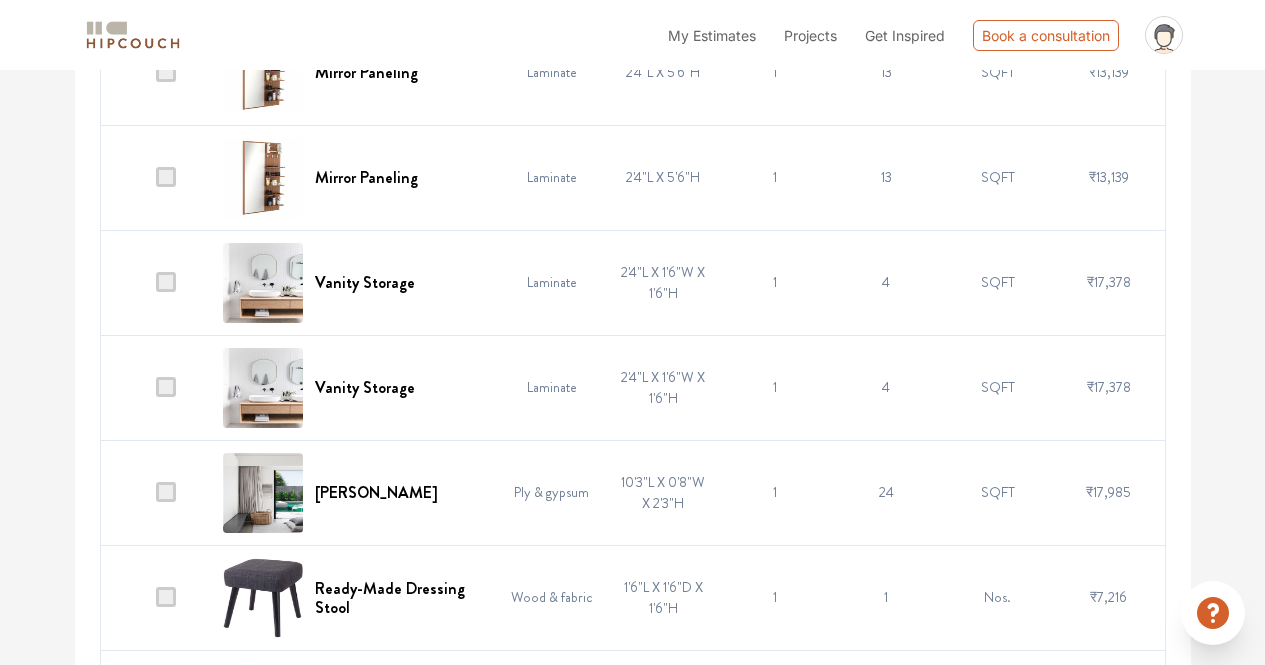 scroll, scrollTop: 1789, scrollLeft: 0, axis: vertical 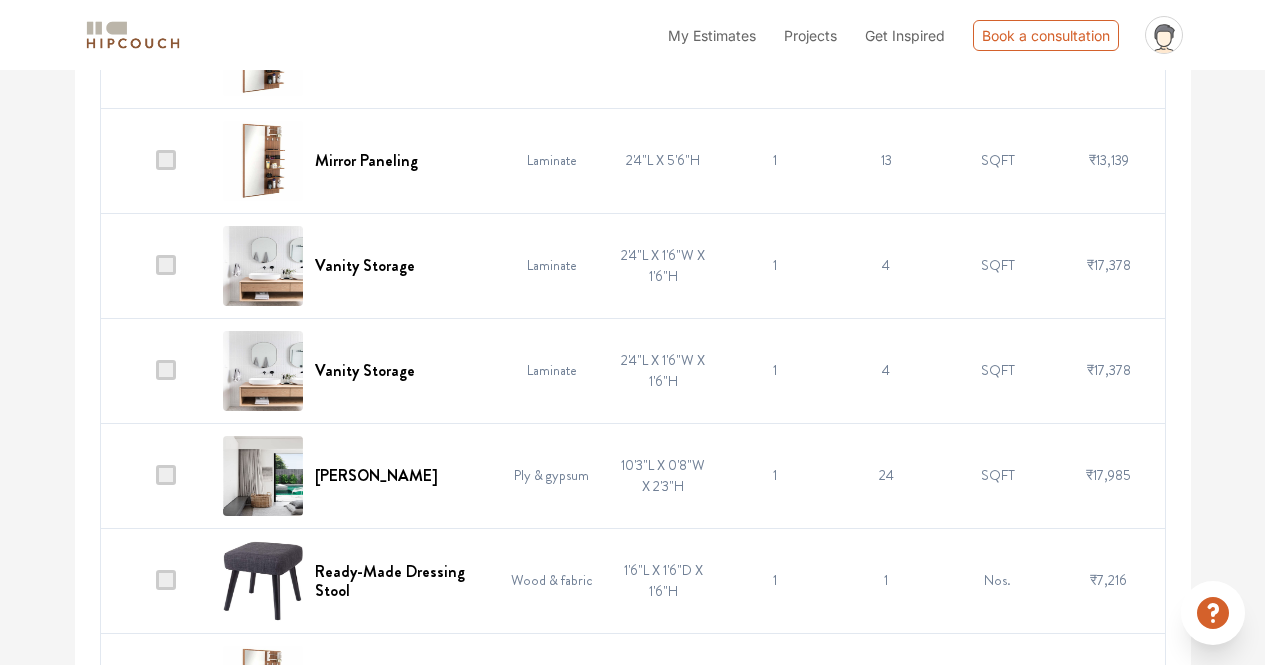 drag, startPoint x: 433, startPoint y: 204, endPoint x: 387, endPoint y: 448, distance: 248.2982 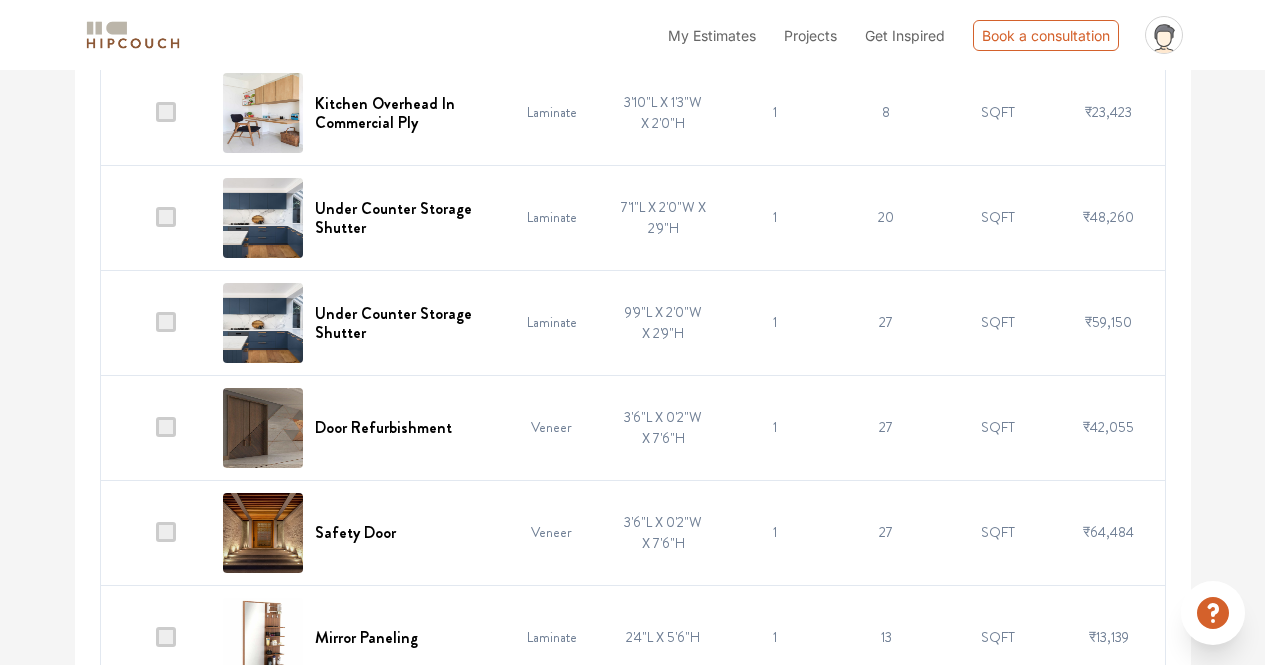 scroll, scrollTop: 1089, scrollLeft: 0, axis: vertical 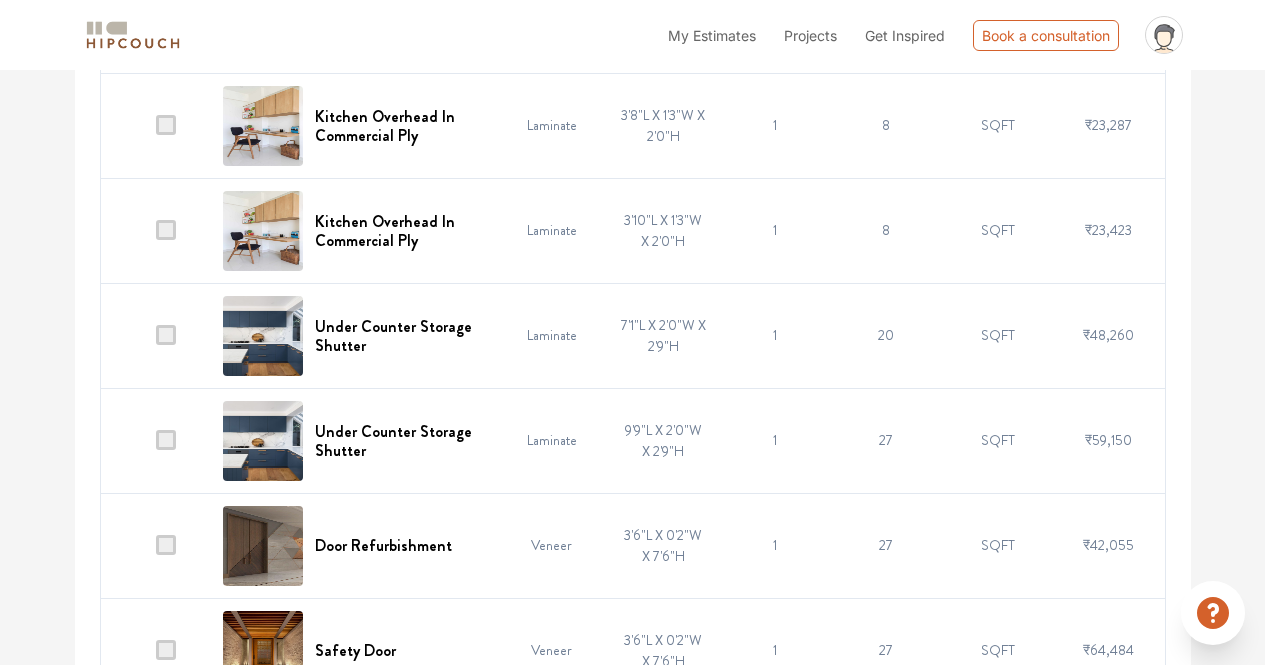 click on "My Estimates" at bounding box center (712, 35) 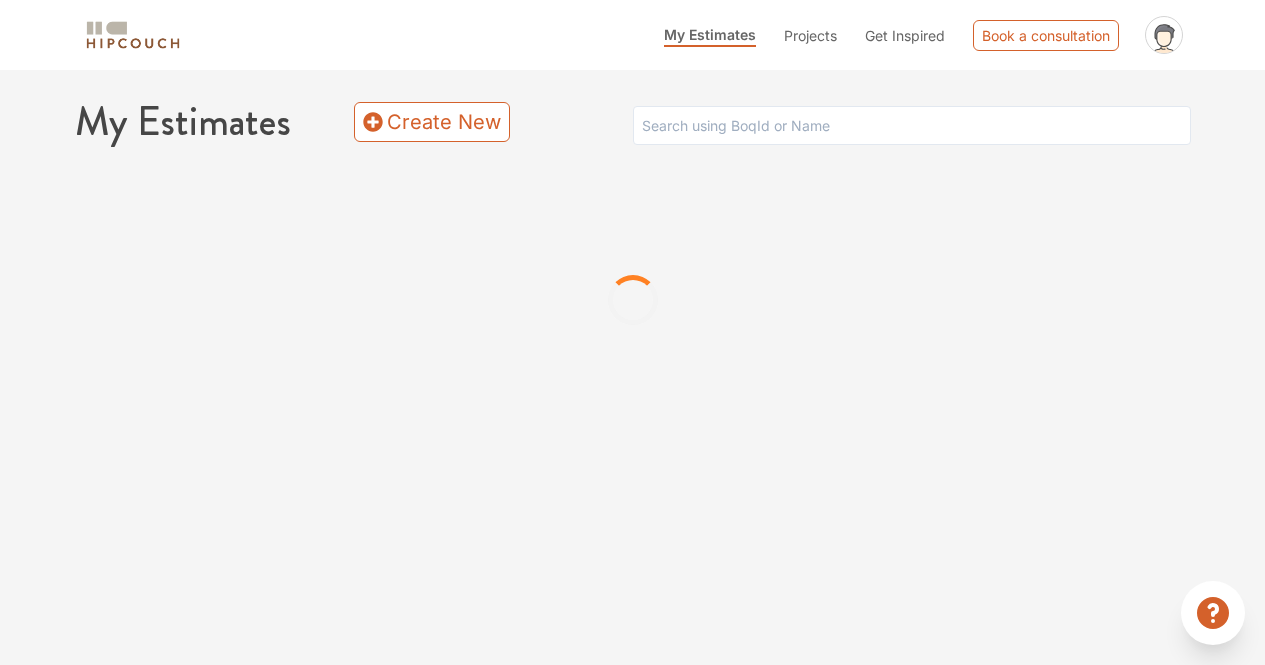 click on "My Estimates" at bounding box center (214, 122) 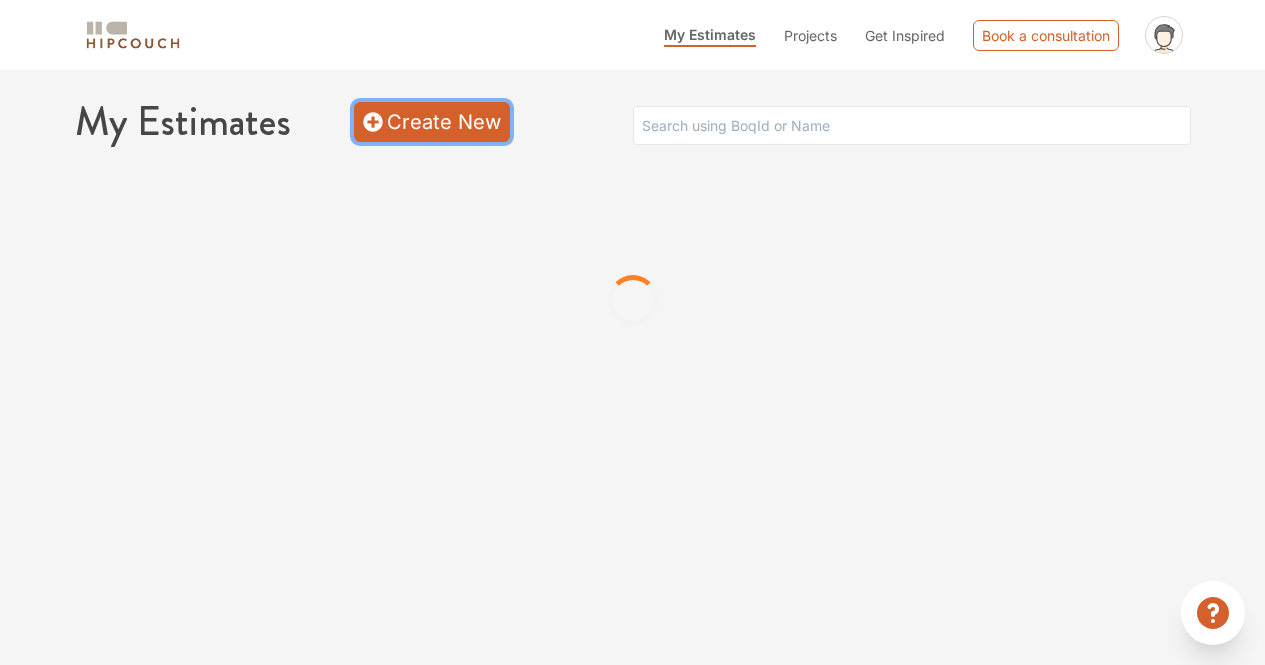 click on "Create New" at bounding box center (432, 122) 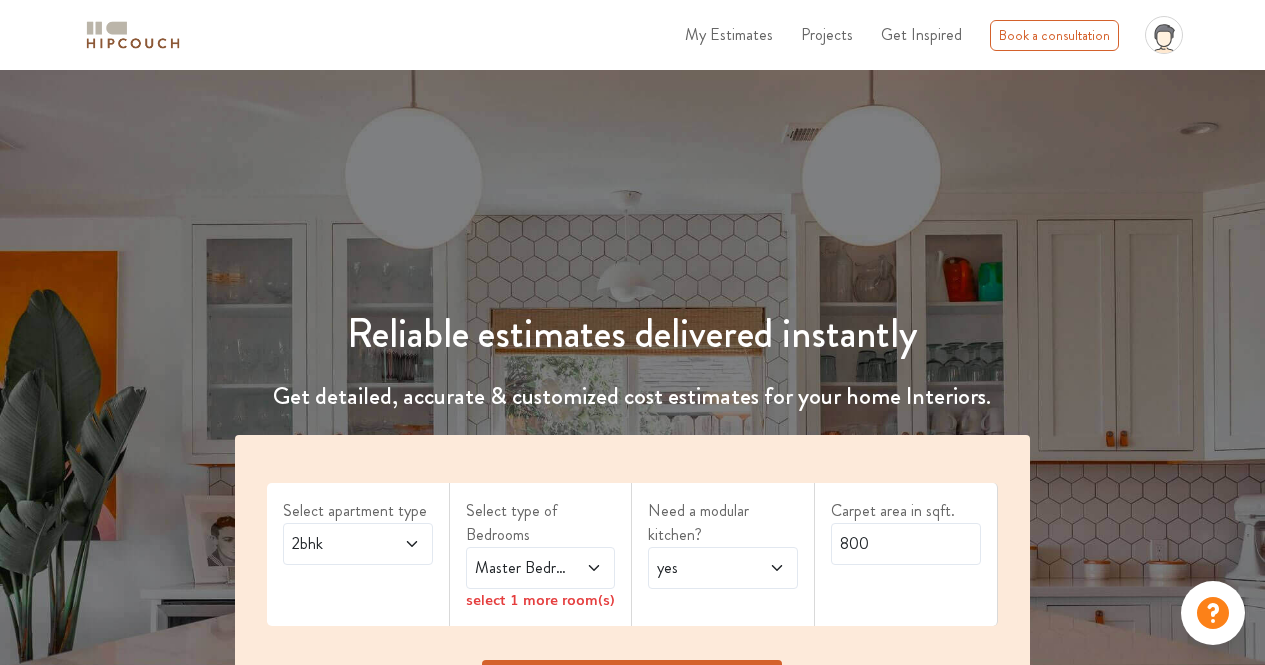 scroll, scrollTop: 300, scrollLeft: 0, axis: vertical 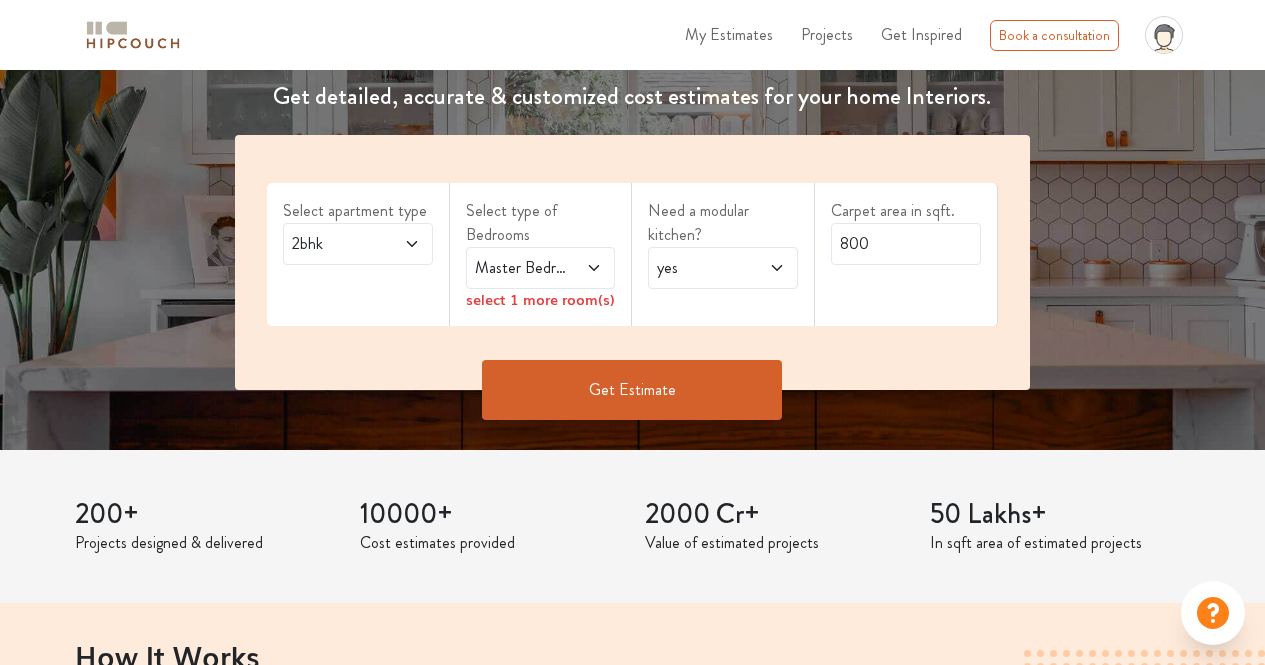 click on "Get Estimate" at bounding box center (632, 420) 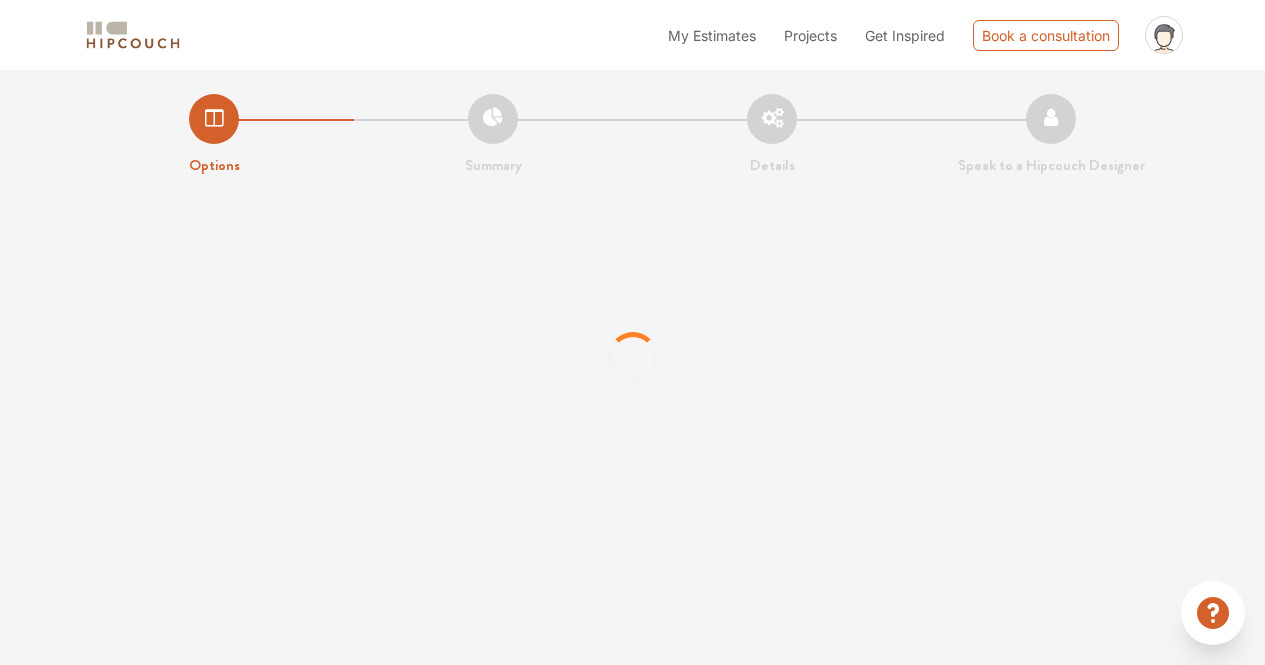 scroll, scrollTop: 0, scrollLeft: 0, axis: both 